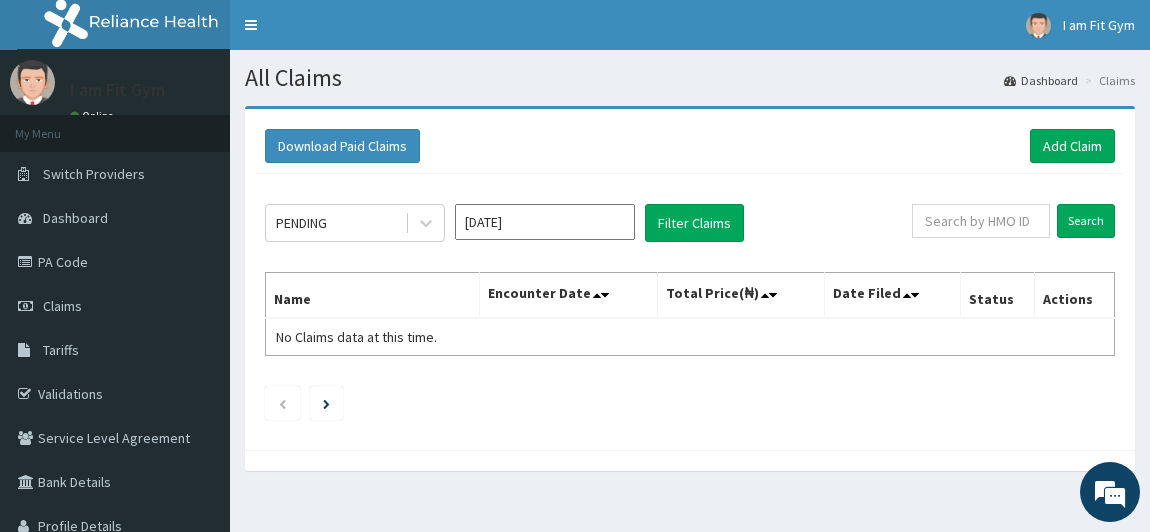scroll, scrollTop: 0, scrollLeft: 0, axis: both 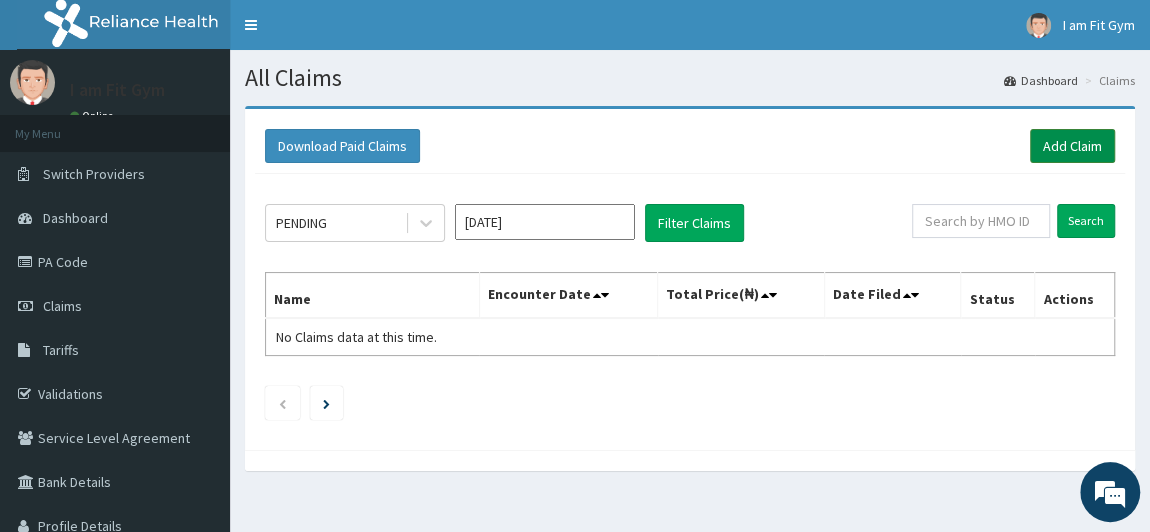 click on "Add Claim" at bounding box center [1072, 146] 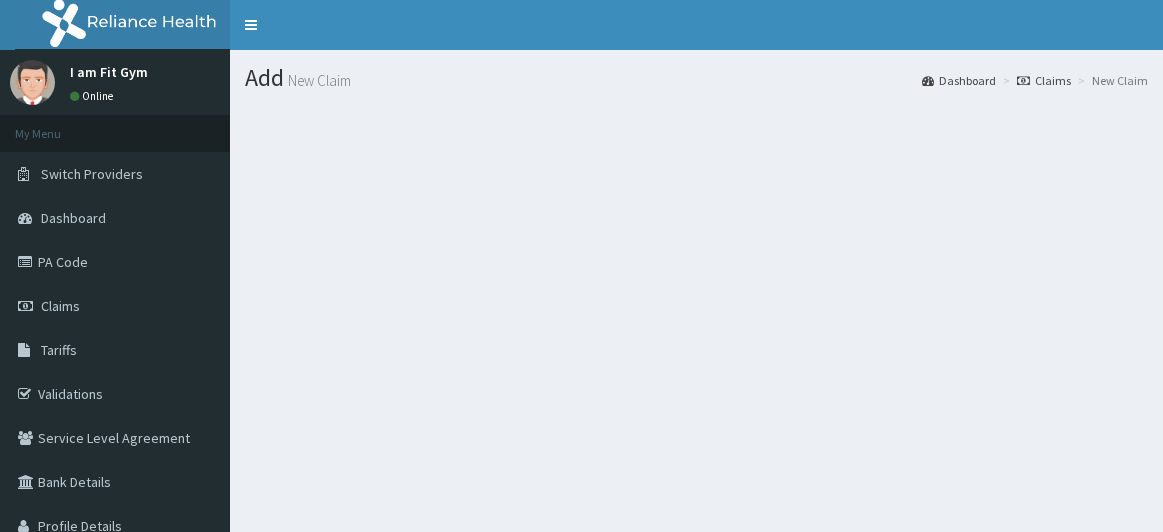 scroll, scrollTop: 0, scrollLeft: 0, axis: both 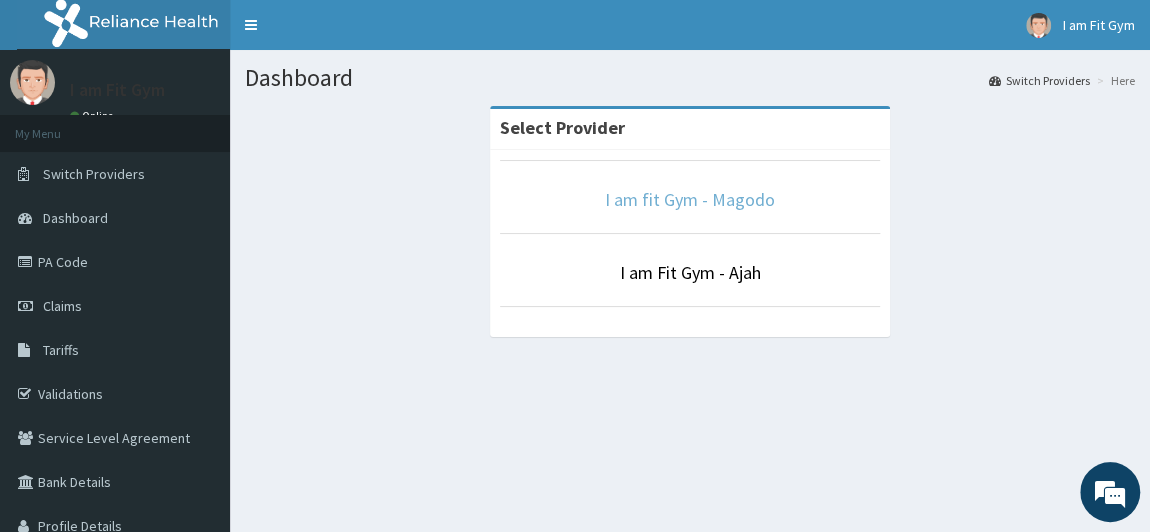 click on "I am fit Gym - Magodo" at bounding box center (690, 199) 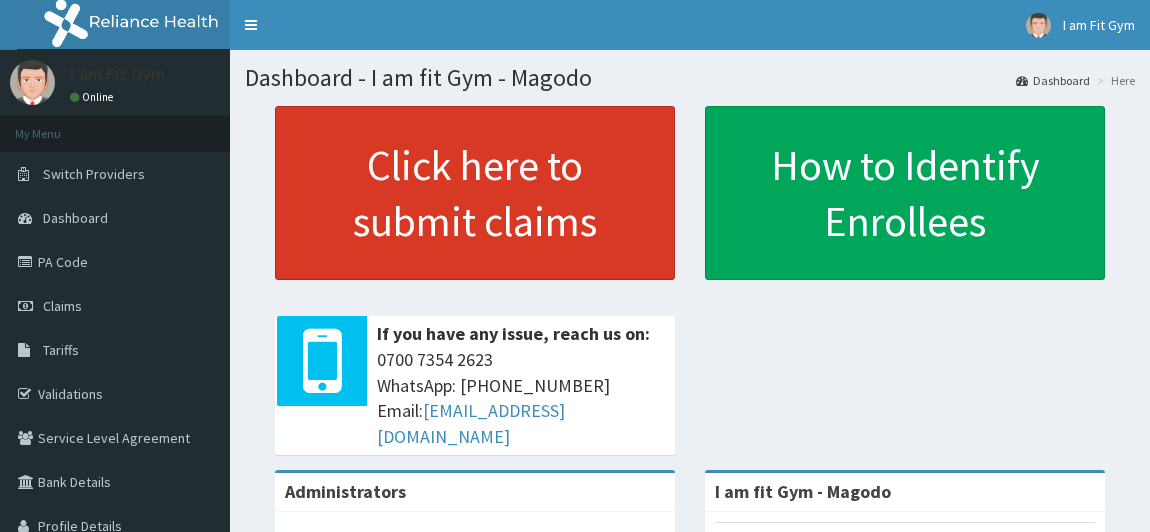 scroll, scrollTop: 0, scrollLeft: 0, axis: both 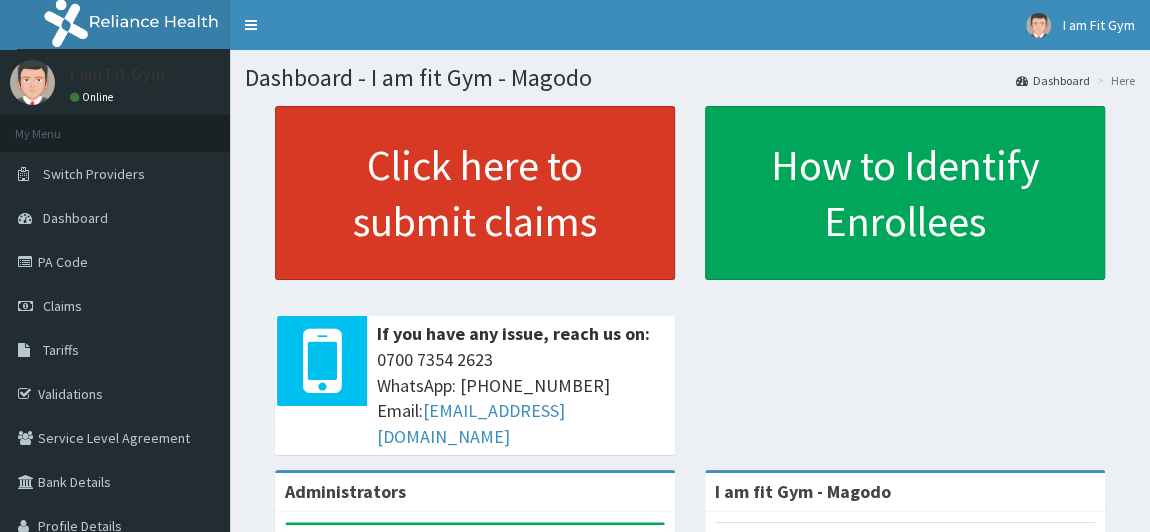 click on "Click here to submit claims" at bounding box center [475, 193] 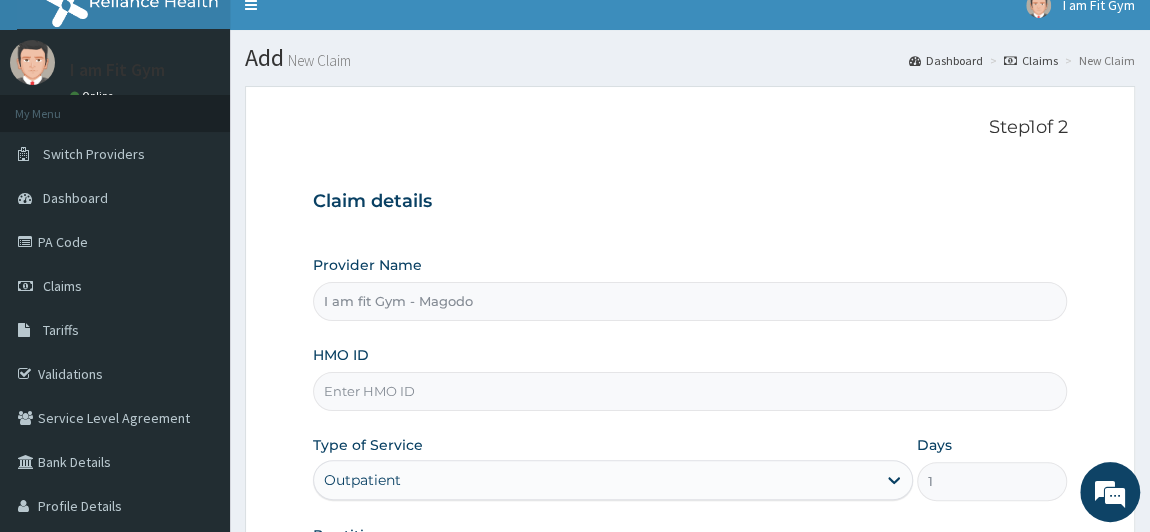 scroll, scrollTop: 276, scrollLeft: 0, axis: vertical 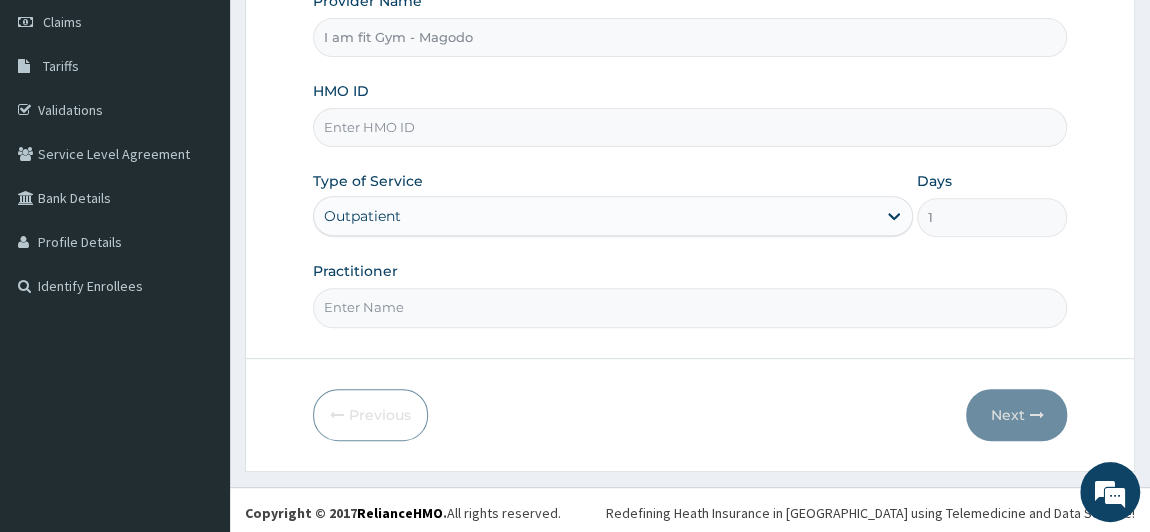 click on "HMO ID" at bounding box center [690, 127] 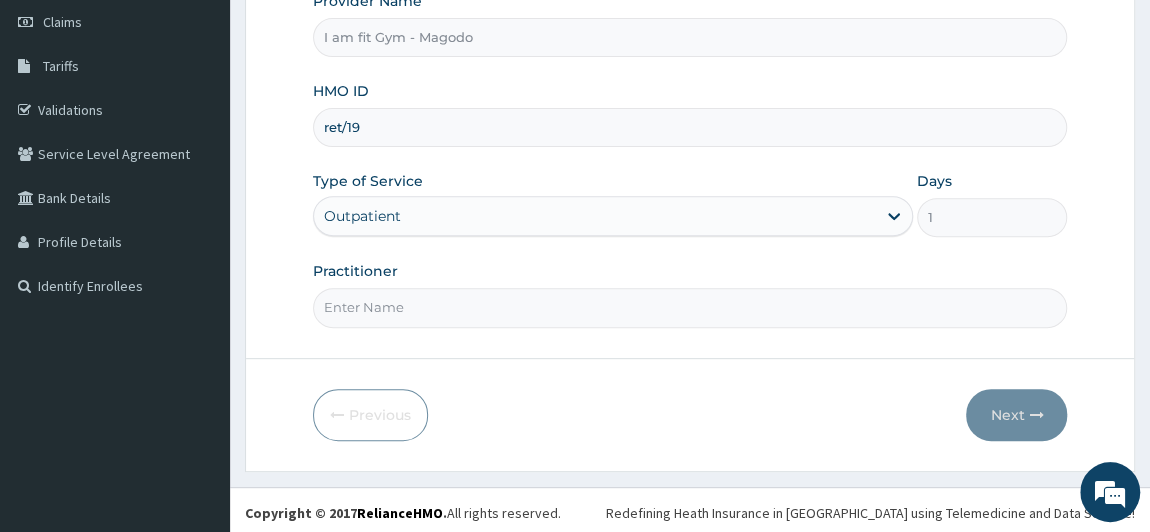 scroll, scrollTop: 0, scrollLeft: 0, axis: both 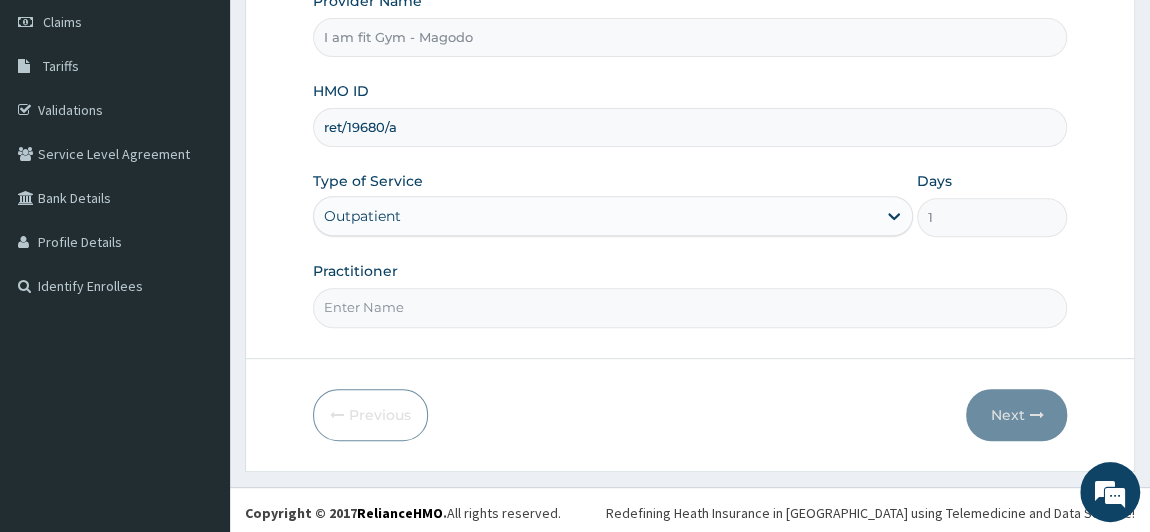 type on "ret/19680/a" 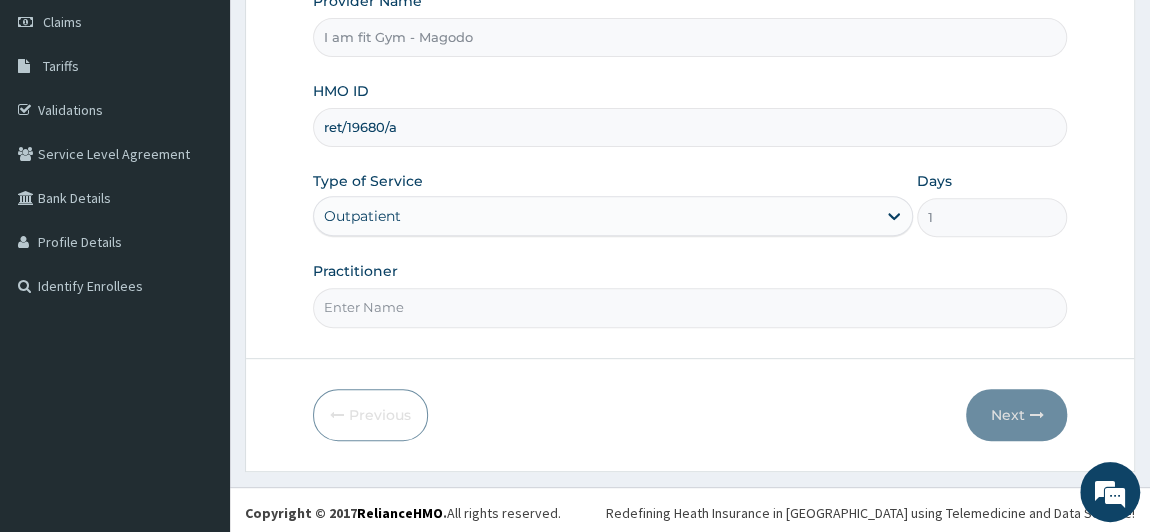 type on "RAZZIEKUD" 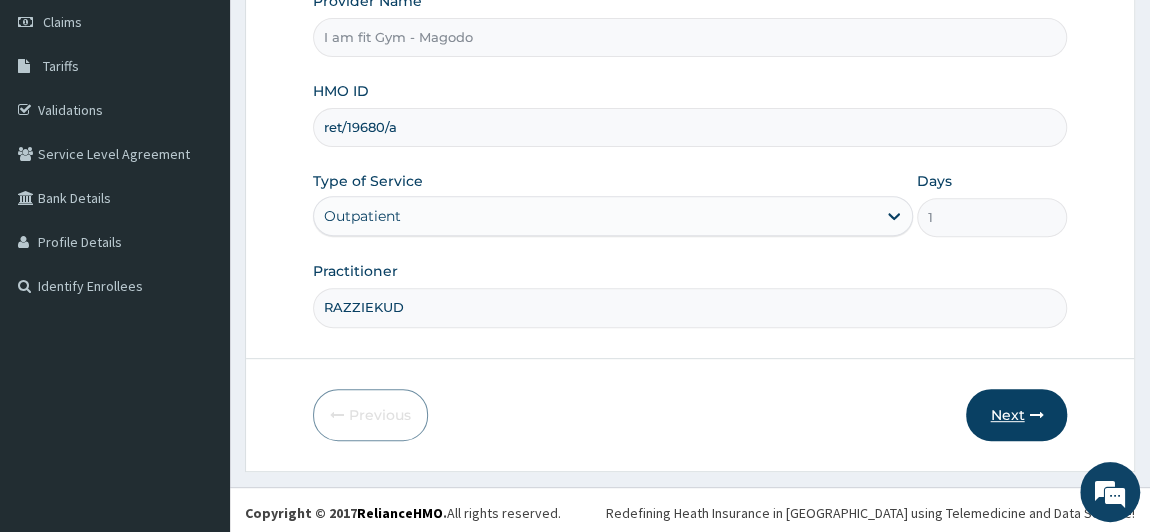 click on "Next" at bounding box center [1016, 415] 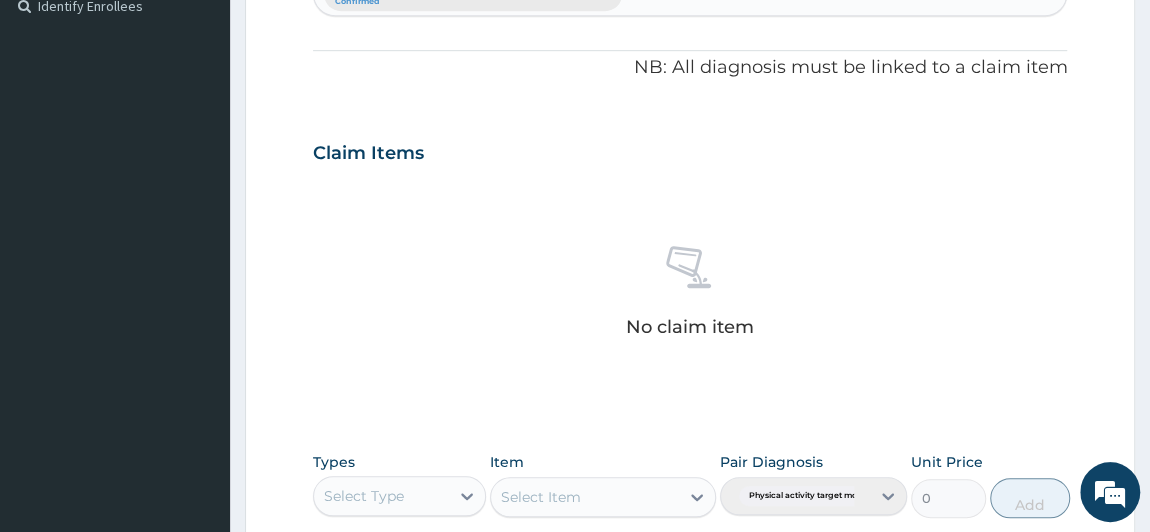 scroll, scrollTop: 0, scrollLeft: 0, axis: both 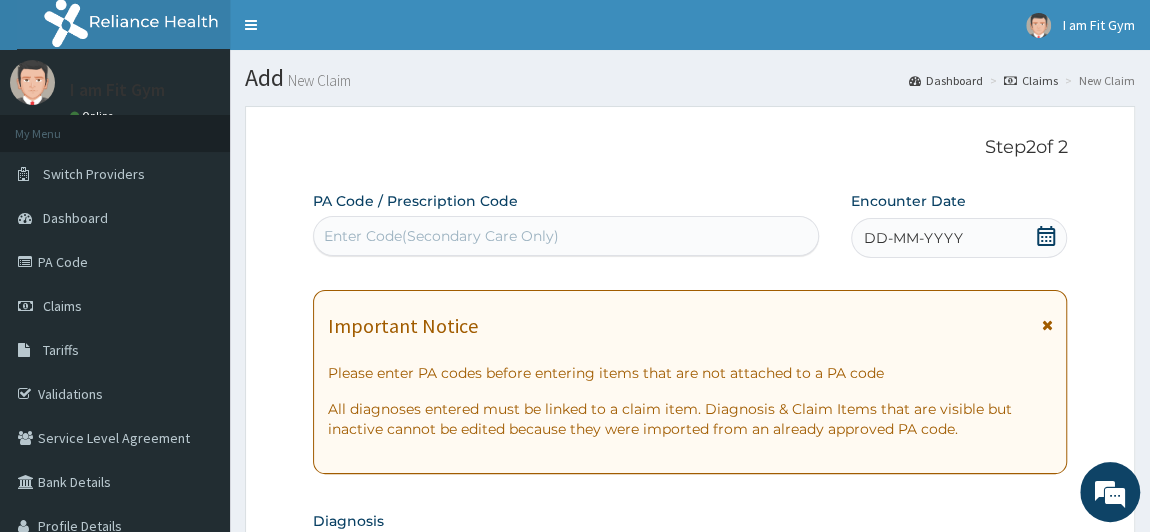 click 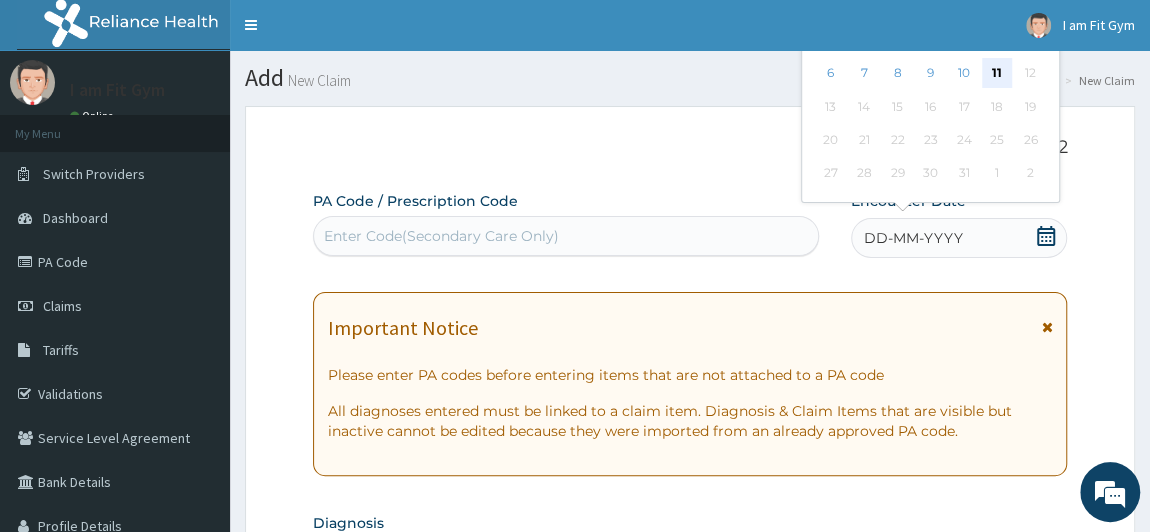 click on "11" at bounding box center [997, 74] 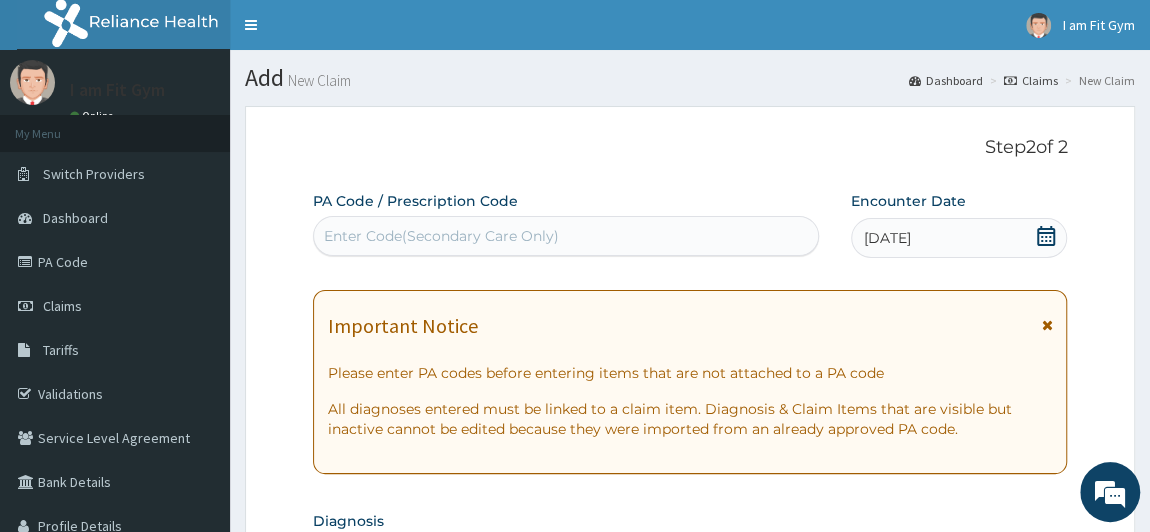 click on "Enter Code(Secondary Care Only)" at bounding box center (566, 236) 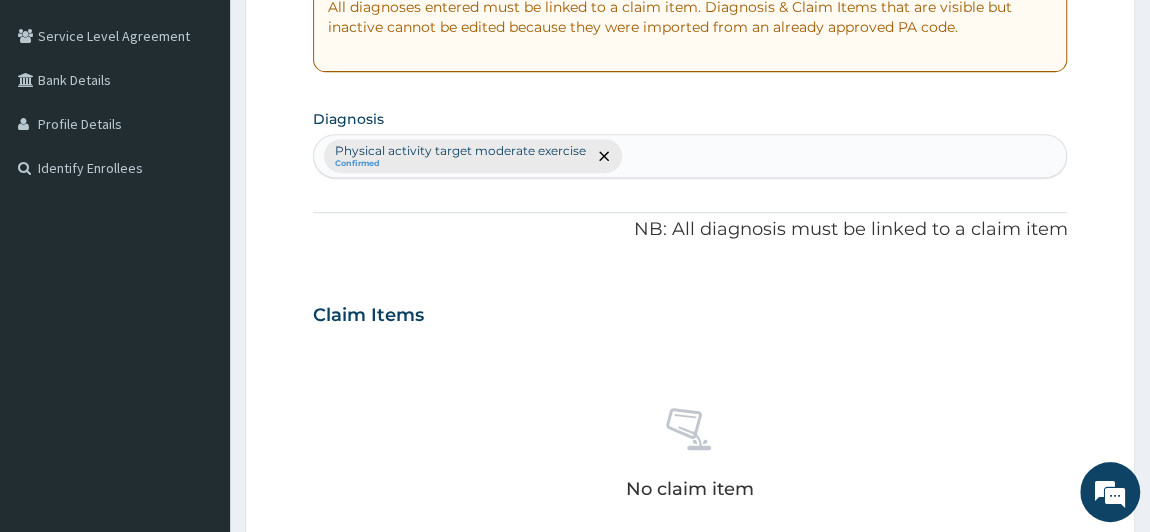 scroll, scrollTop: 517, scrollLeft: 0, axis: vertical 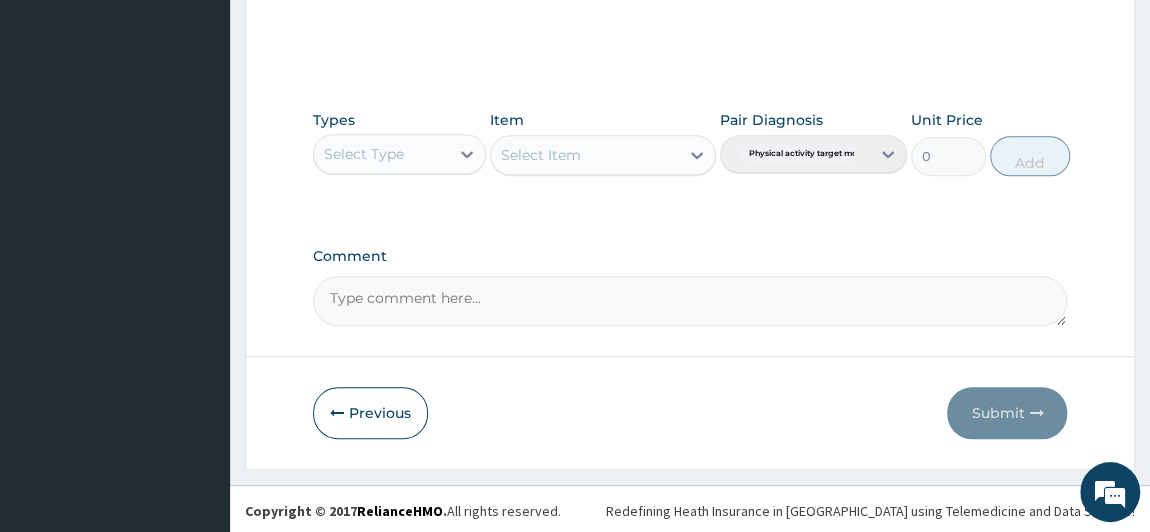 type on "PA/A87016" 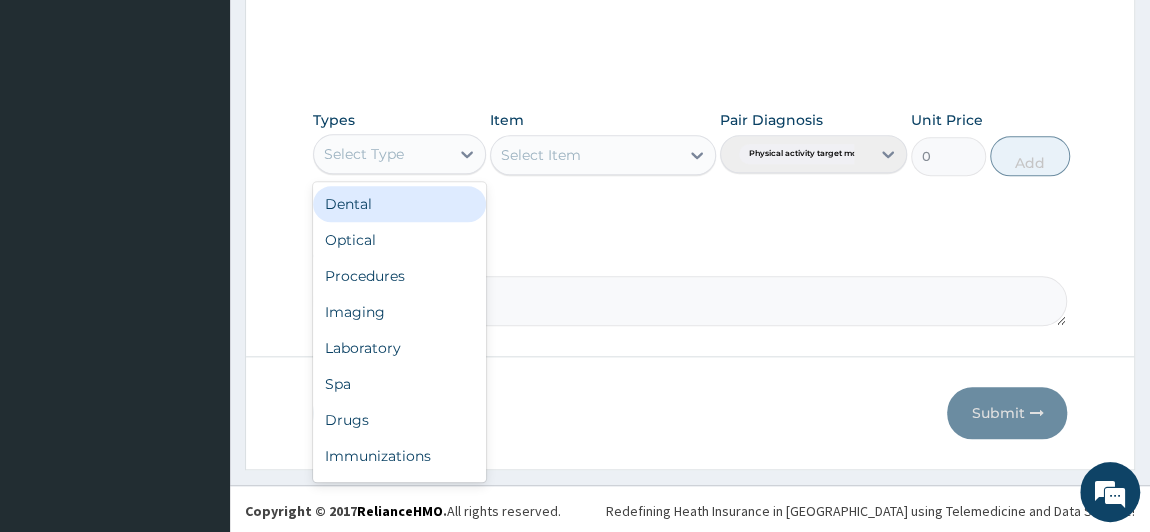 click on "Select Type" at bounding box center (364, 154) 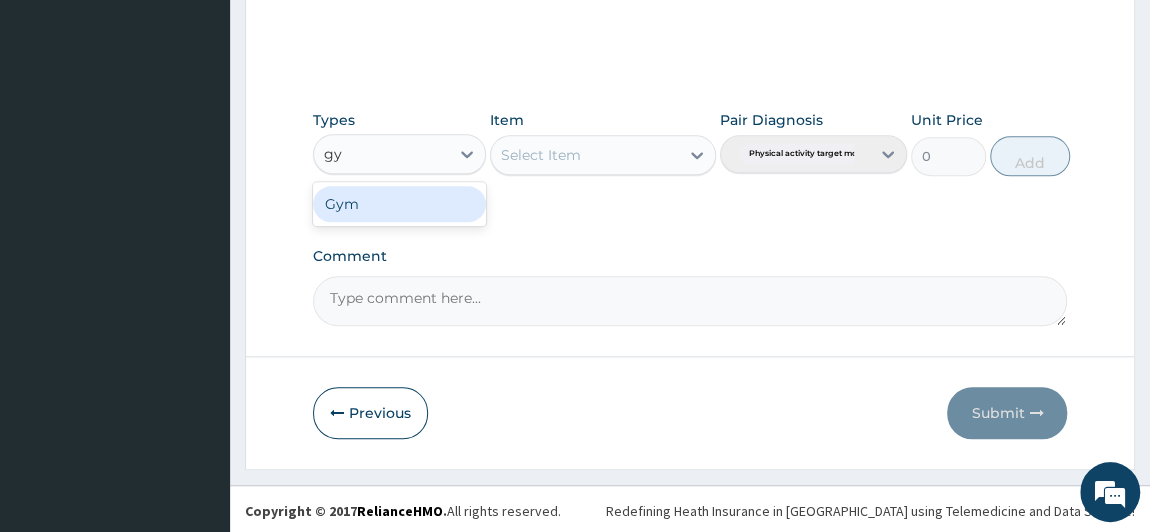 type on "gym" 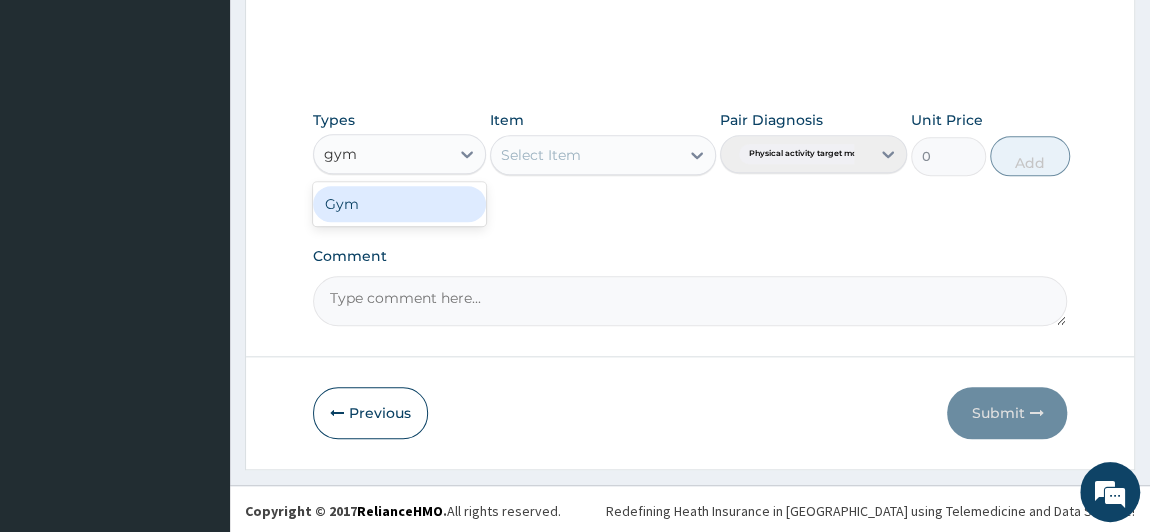 click on "Gym" at bounding box center [400, 204] 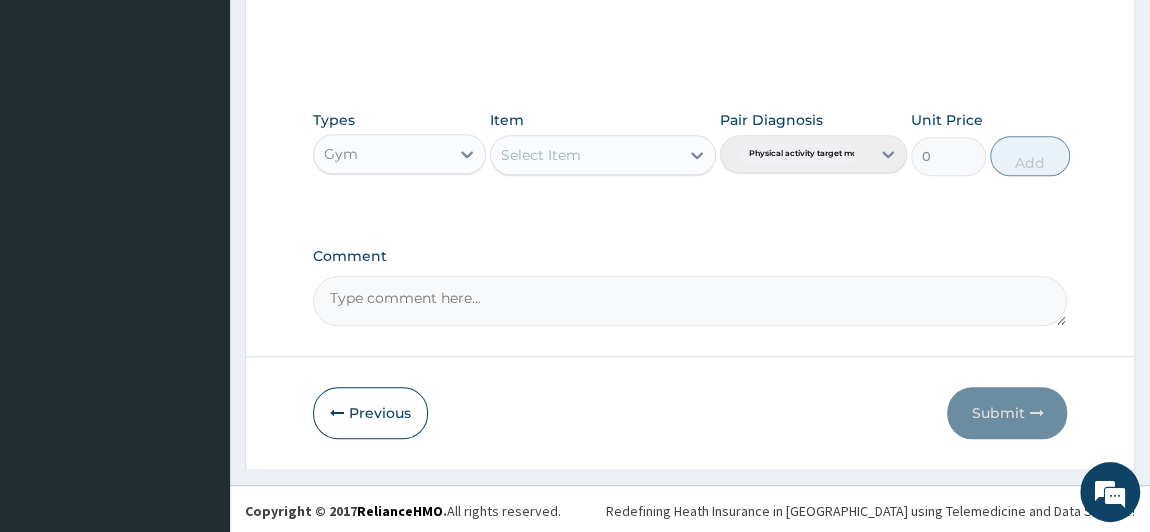 click on "Select Item" at bounding box center (585, 155) 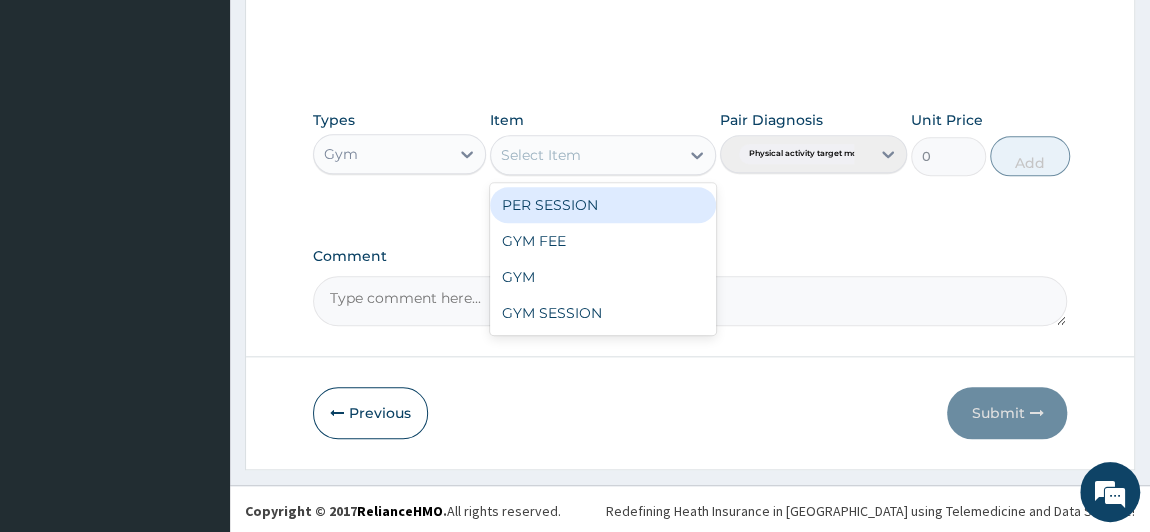 click on "PER SESSION" at bounding box center (603, 205) 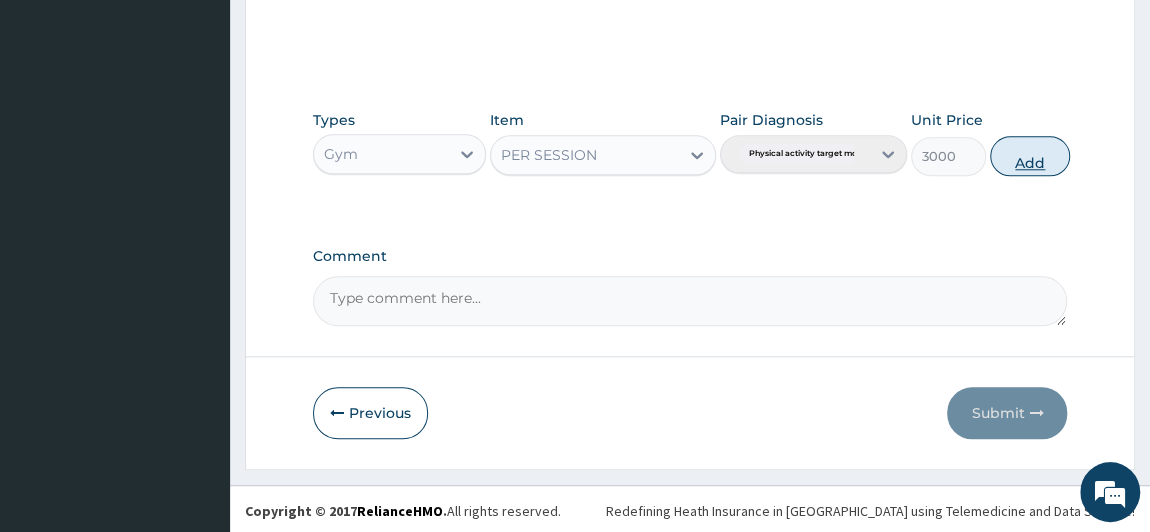 click on "Add" at bounding box center (1030, 156) 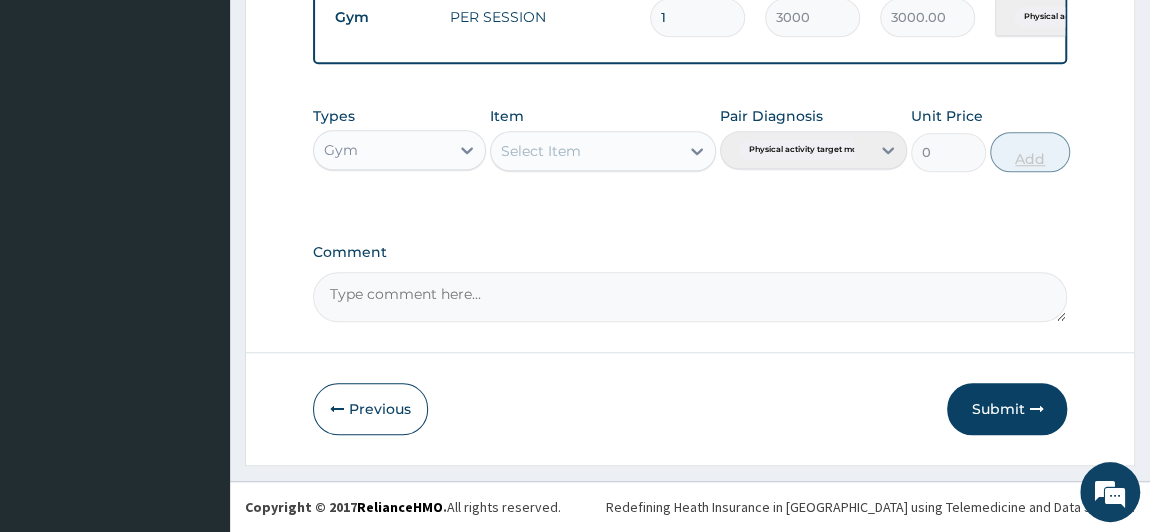 scroll, scrollTop: 810, scrollLeft: 0, axis: vertical 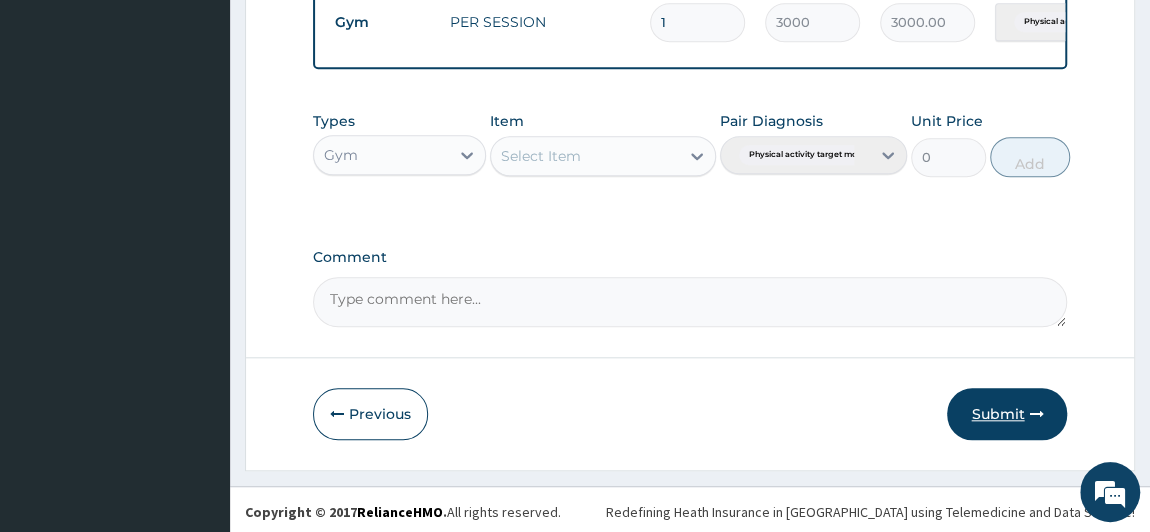 click on "Submit" at bounding box center (1007, 414) 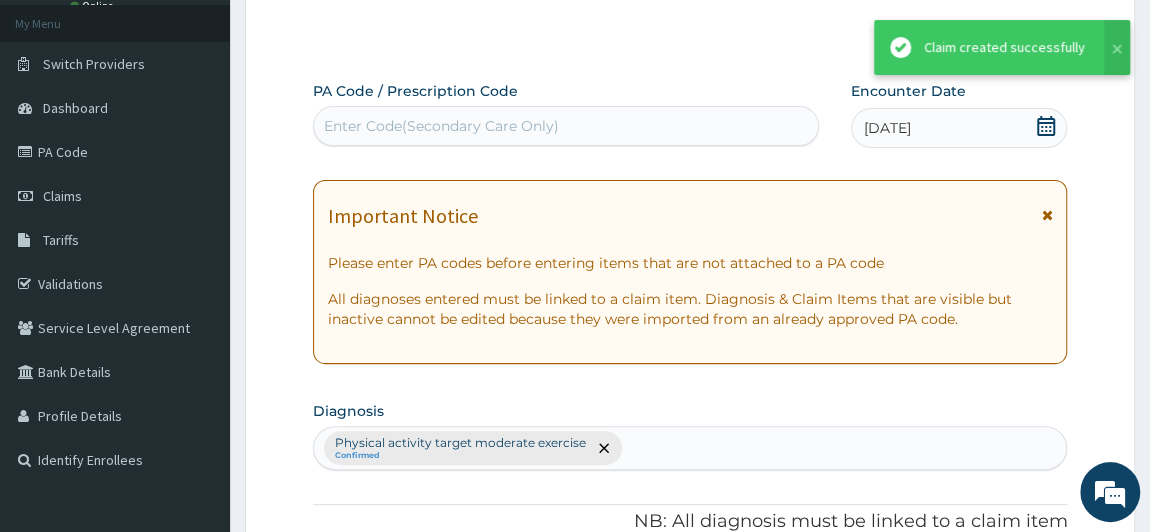 scroll, scrollTop: 810, scrollLeft: 0, axis: vertical 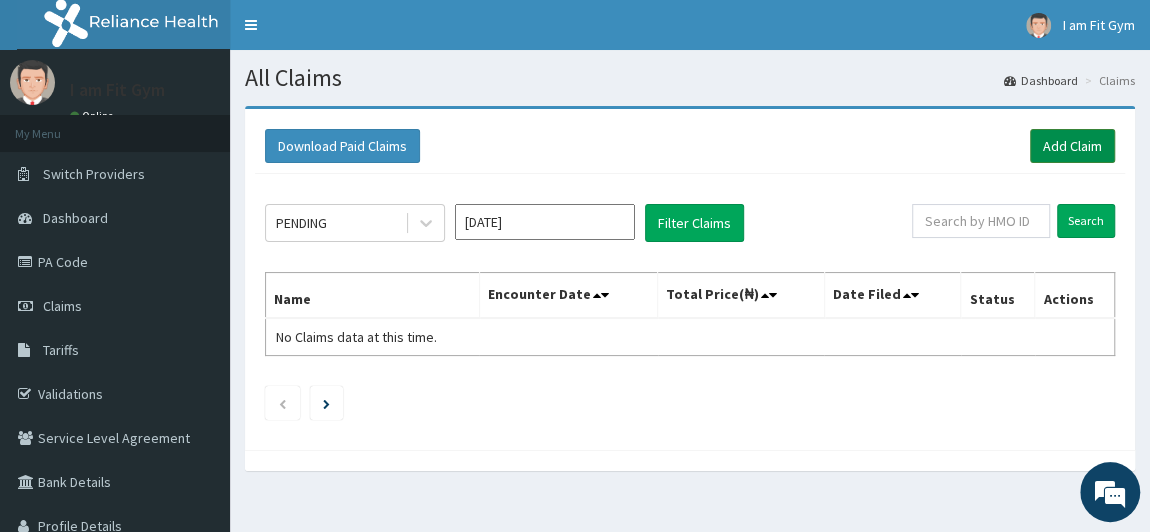 click on "Add Claim" at bounding box center (1072, 146) 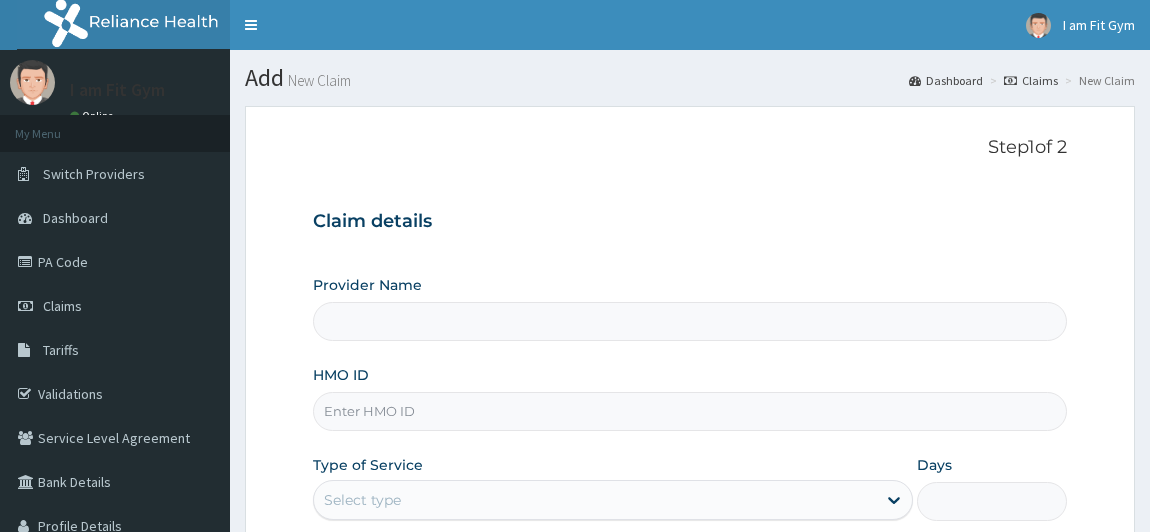 type on "I am fit Gym - Magodo" 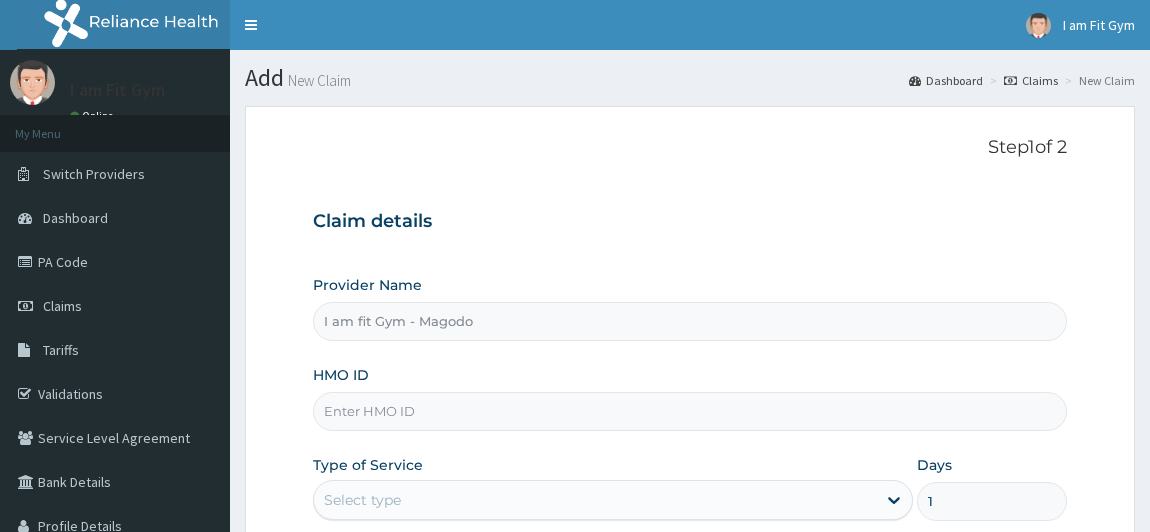 scroll, scrollTop: 0, scrollLeft: 0, axis: both 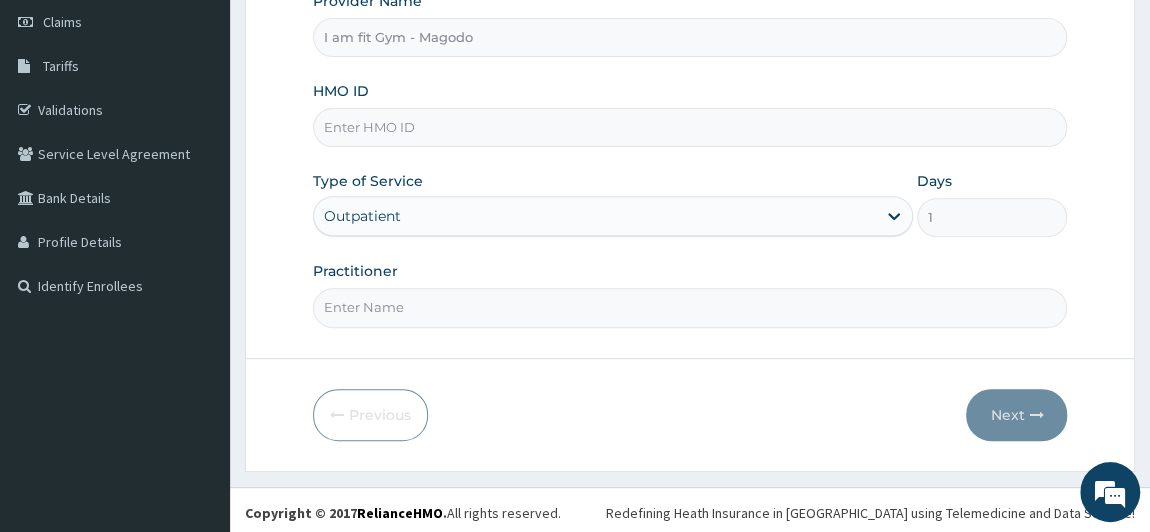 drag, startPoint x: 1163, startPoint y: 177, endPoint x: 1163, endPoint y: 361, distance: 184 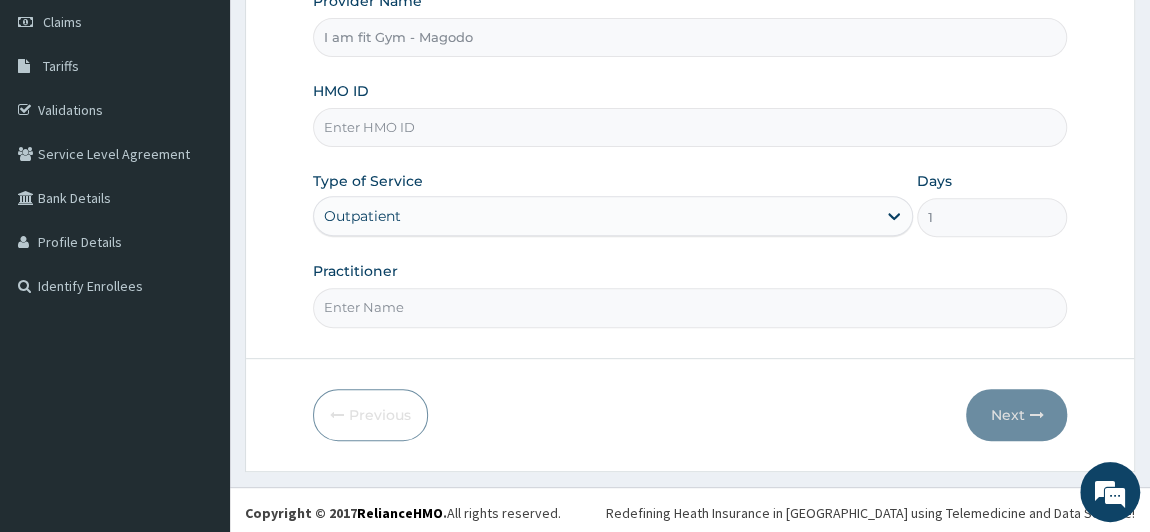 scroll, scrollTop: 0, scrollLeft: 0, axis: both 